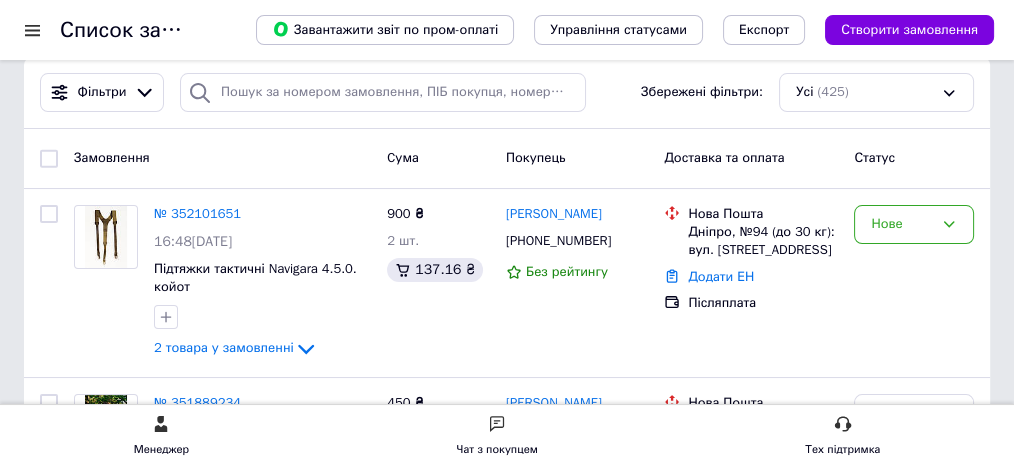 scroll, scrollTop: 200, scrollLeft: 0, axis: vertical 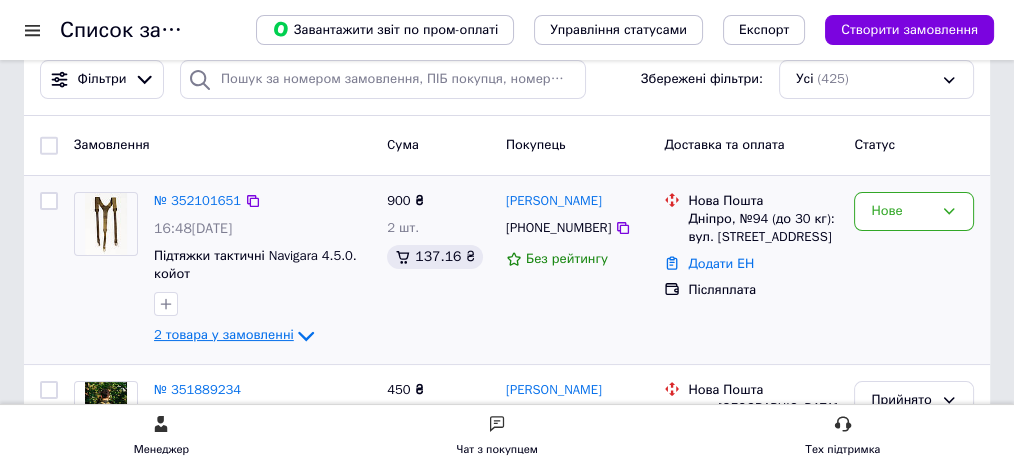 click on "2 товара у замовленні" at bounding box center [224, 334] 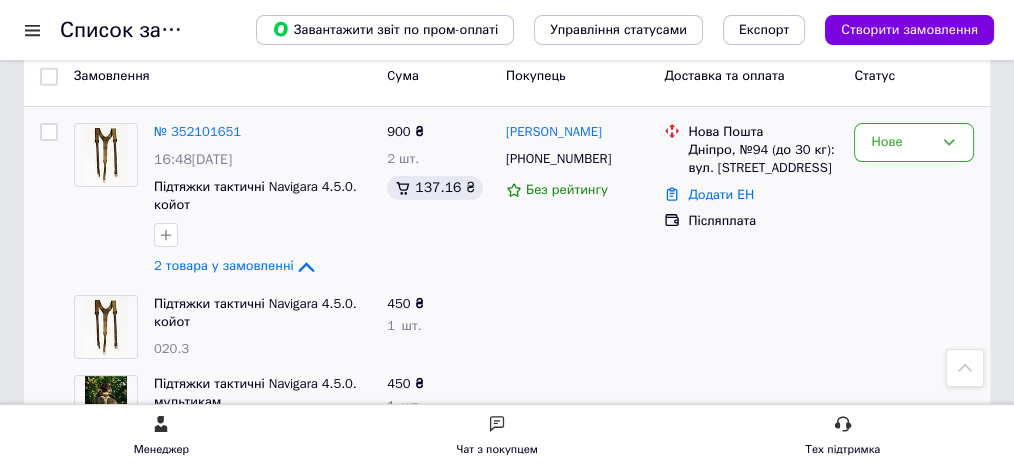 scroll, scrollTop: 200, scrollLeft: 0, axis: vertical 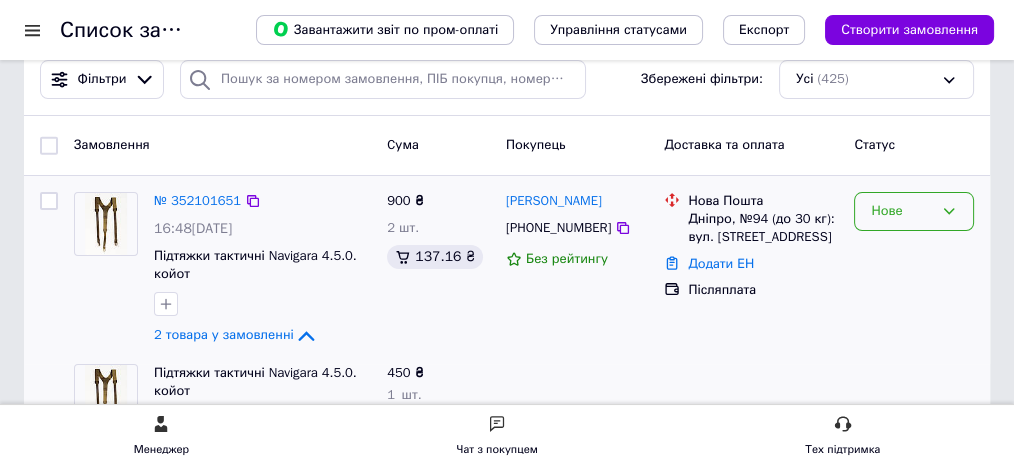 click 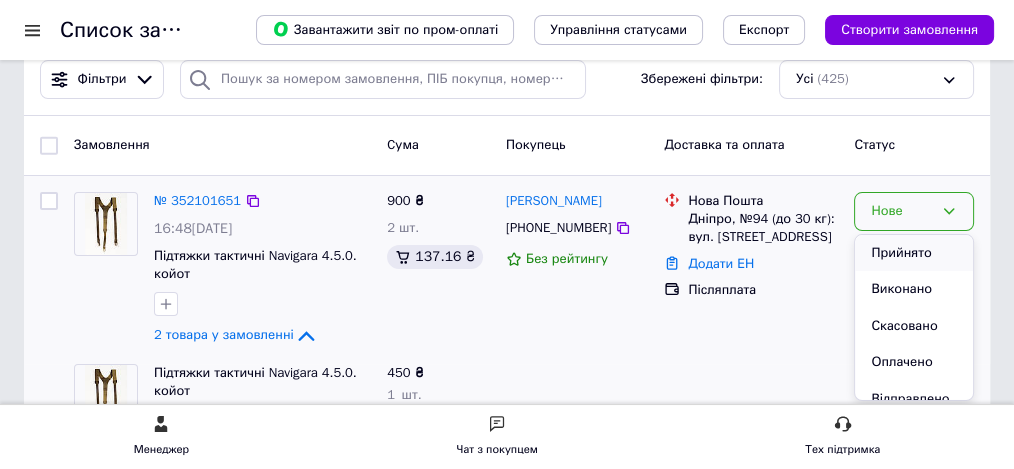 click on "Прийнято" at bounding box center [914, 253] 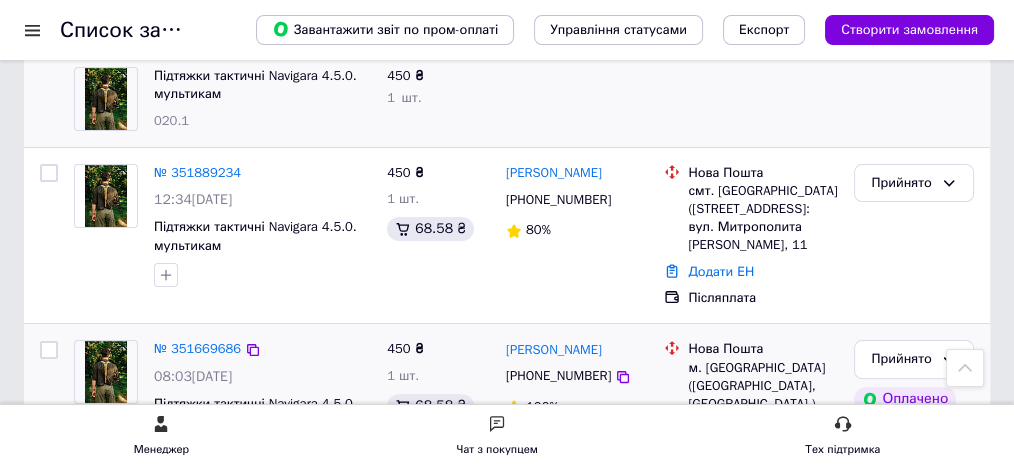 scroll, scrollTop: 600, scrollLeft: 0, axis: vertical 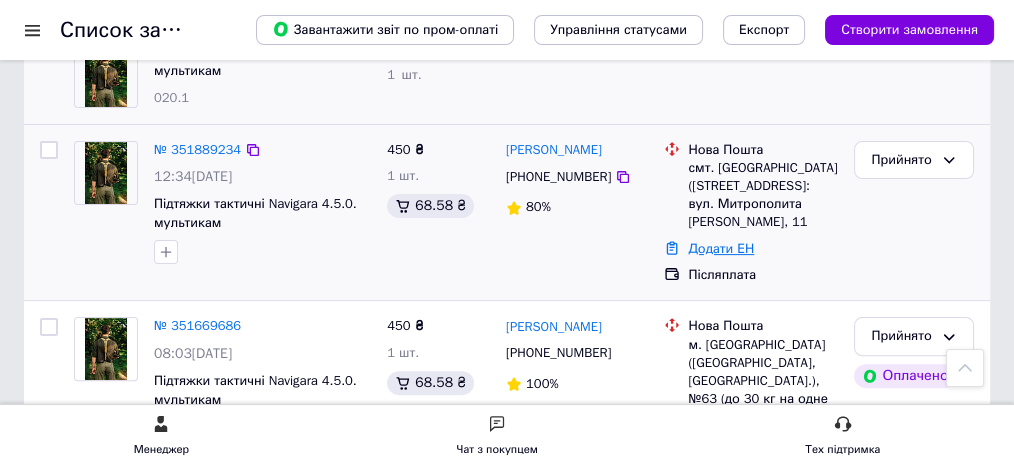 click on "Додати ЕН" at bounding box center [721, 248] 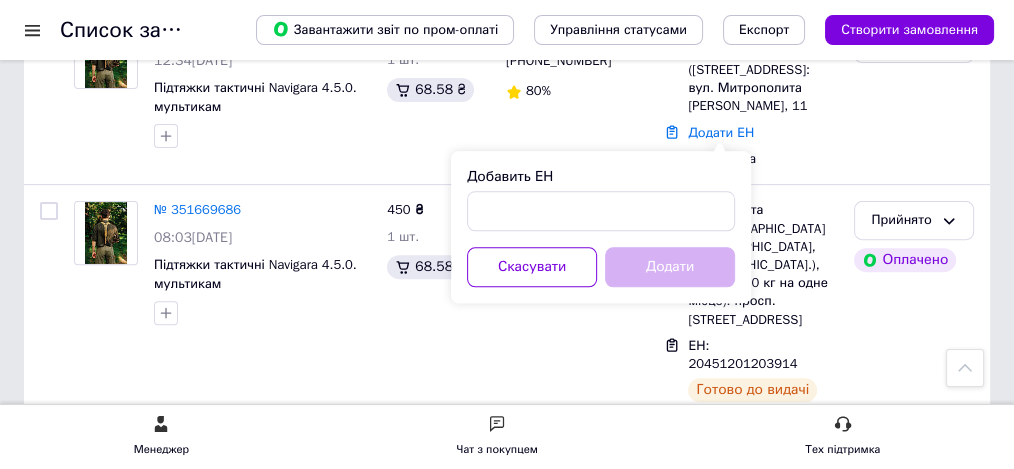 scroll, scrollTop: 800, scrollLeft: 0, axis: vertical 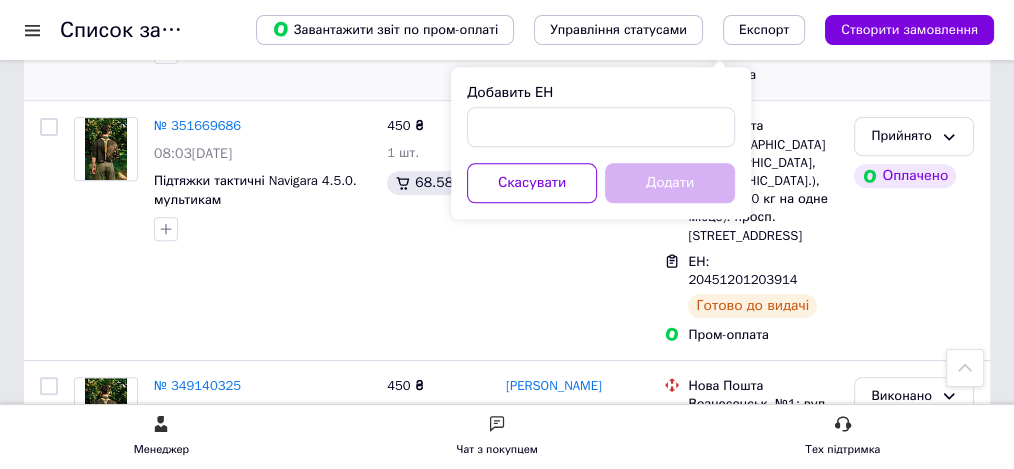 click on "№ 351889234 12:34[DATE] Підтяжки тактичні Navigara 4.5.0. мультикам 450 ₴ 1 шт. 68.58 ₴ [PERSON_NAME] [PHONE_NUMBER] 80% [GEOGRAPHIC_DATA]. [GEOGRAPHIC_DATA] ([STREET_ADDRESS]: вул. Митрополита [PERSON_NAME], 11 Додати ЕН Післяплата Прийнято" at bounding box center (507, 13) 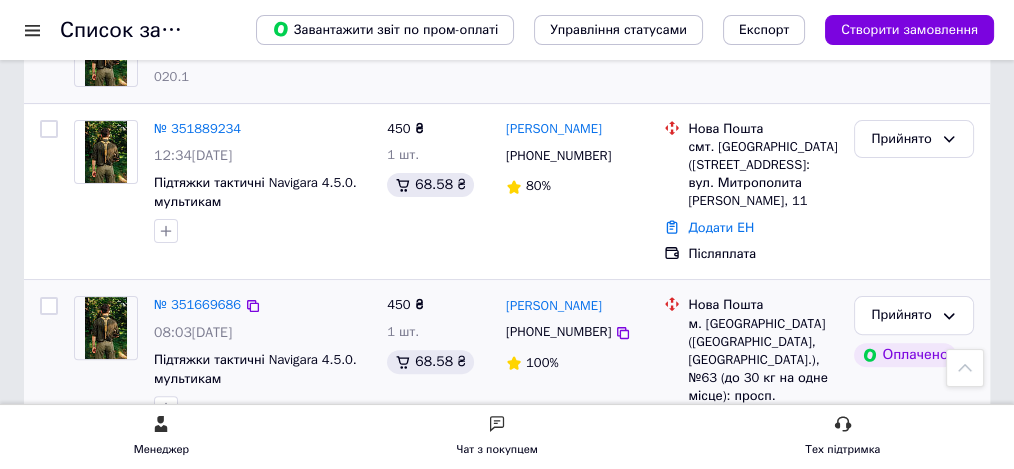 scroll, scrollTop: 733, scrollLeft: 0, axis: vertical 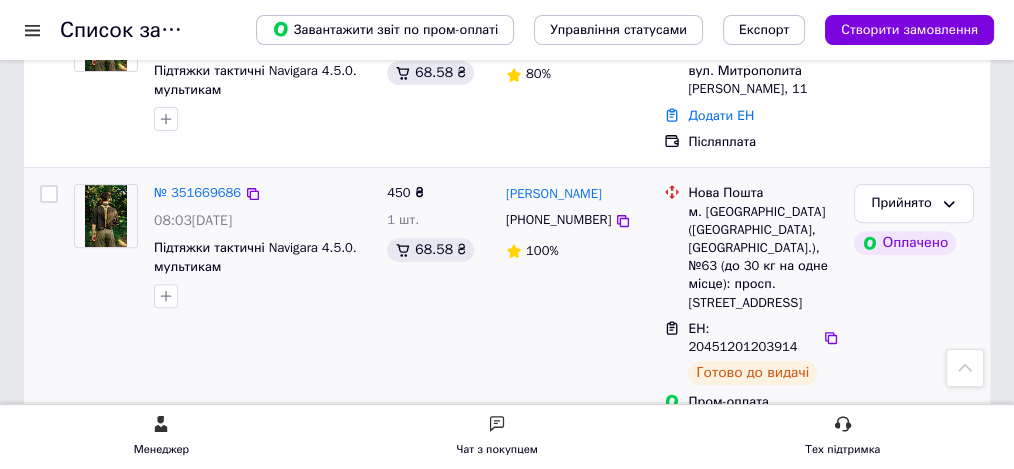 click on "№ 351669686" at bounding box center (262, 193) 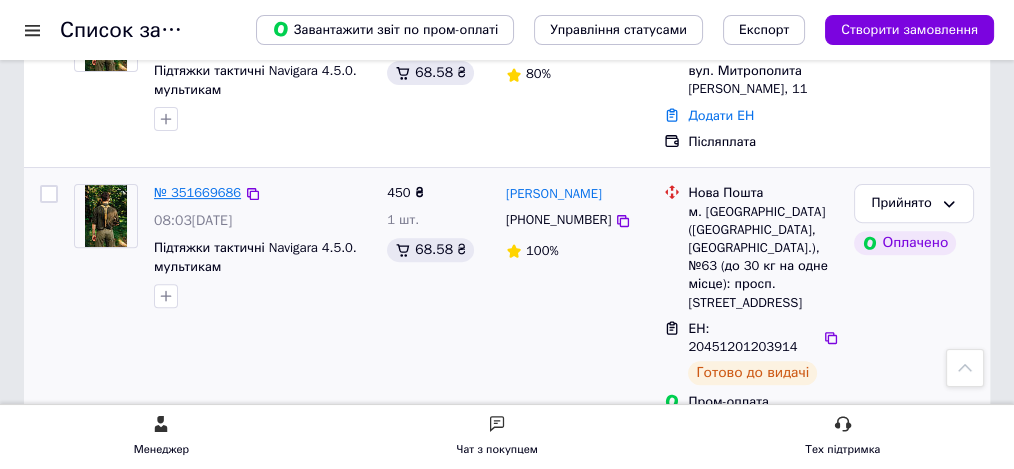 click on "№ 351669686" at bounding box center [197, 192] 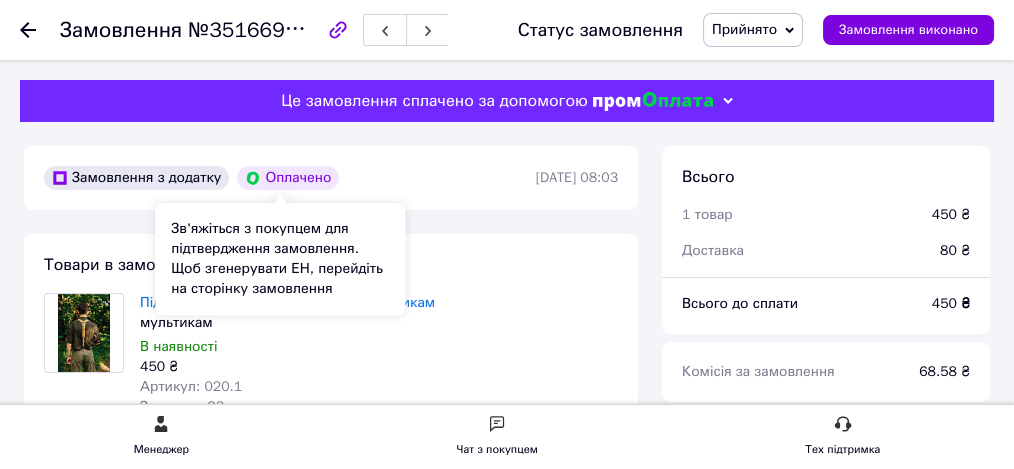 scroll, scrollTop: 400, scrollLeft: 0, axis: vertical 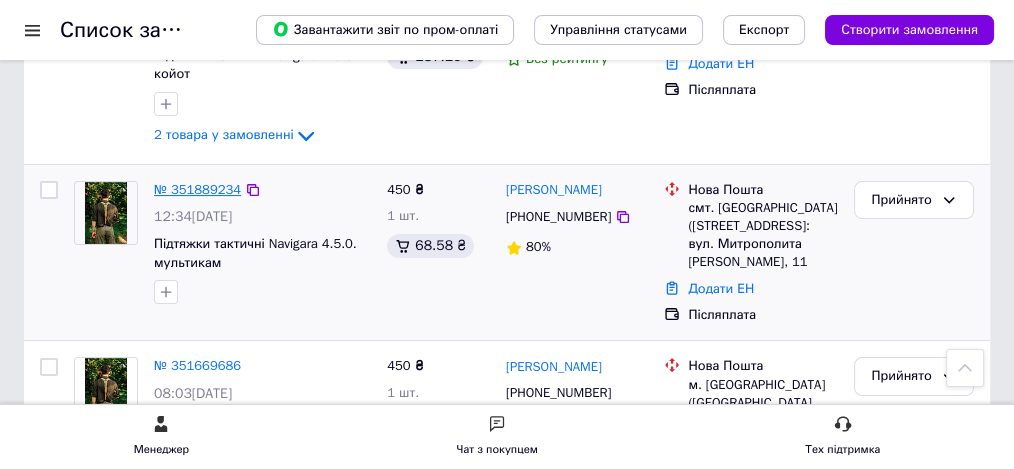 click on "№ 351889234" at bounding box center (197, 189) 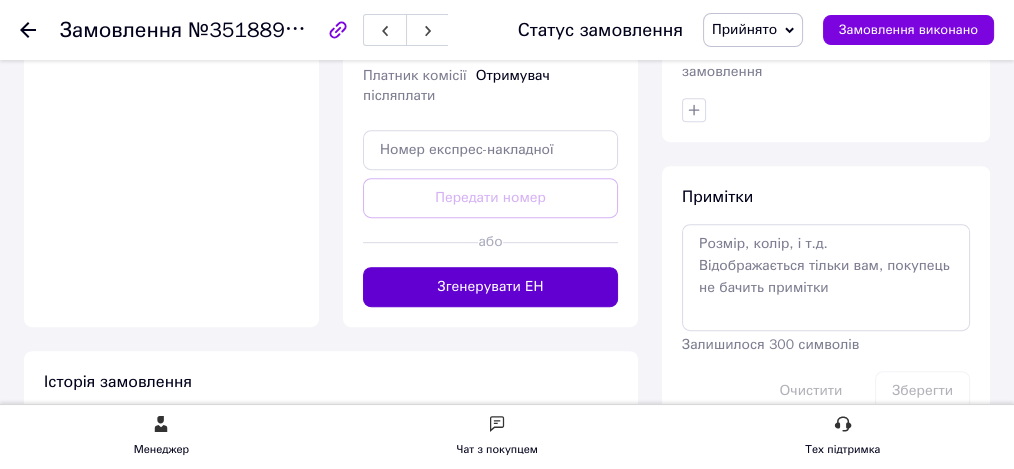 scroll, scrollTop: 933, scrollLeft: 0, axis: vertical 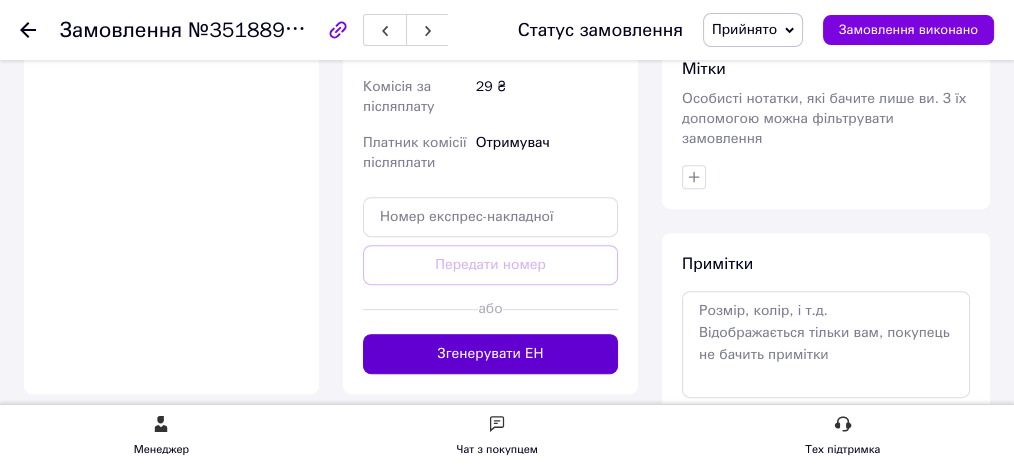 click on "Згенерувати ЕН" at bounding box center [490, 354] 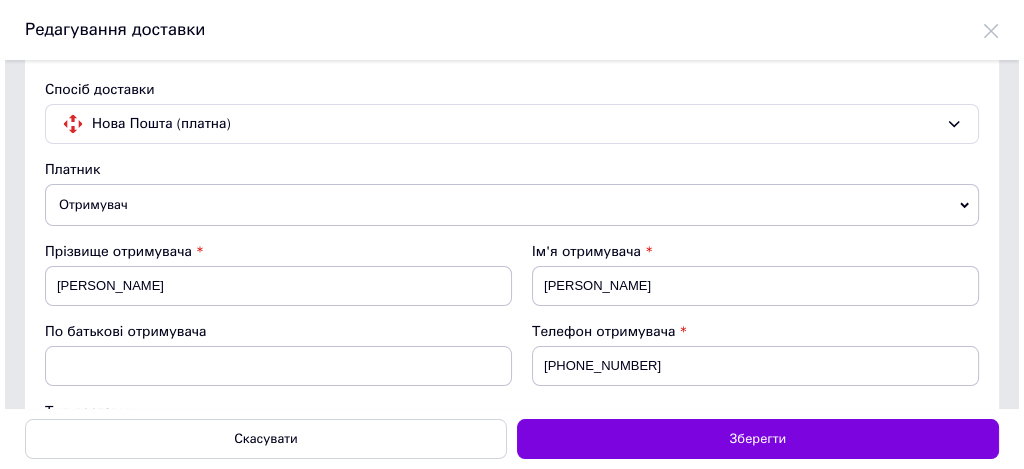 scroll, scrollTop: 0, scrollLeft: 0, axis: both 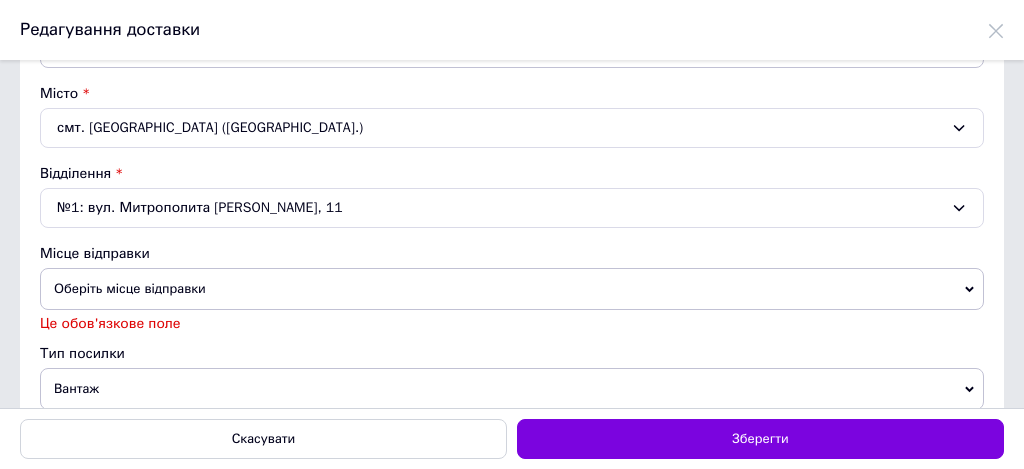 click on "Оберіть місце відправки" at bounding box center [512, 289] 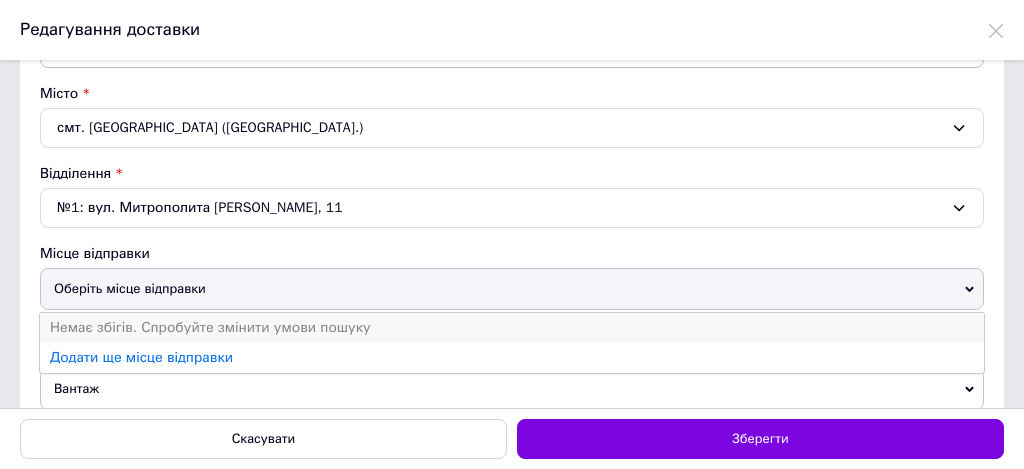click on "Немає збігів. Спробуйте змінити умови пошуку" at bounding box center (512, 328) 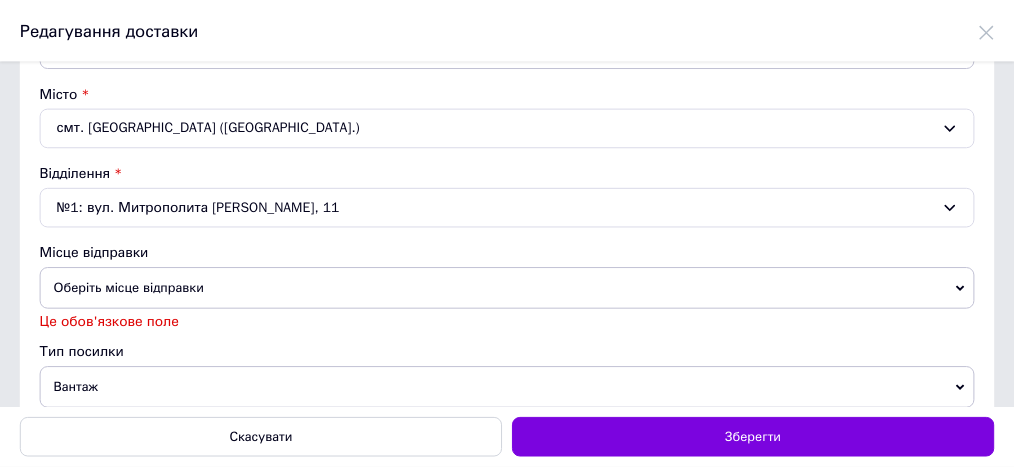 scroll, scrollTop: 600, scrollLeft: 0, axis: vertical 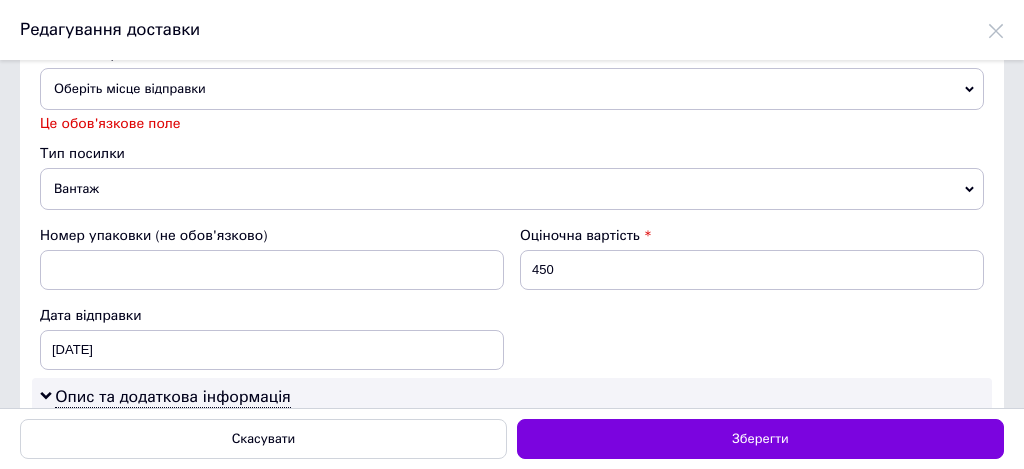 click on "Оберіть місце відправки" at bounding box center [512, 89] 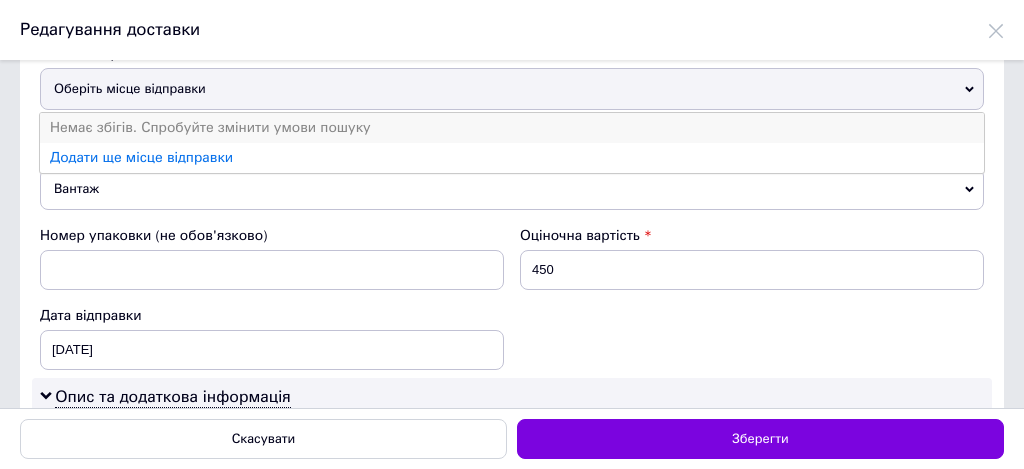 click on "Немає збігів. Спробуйте змінити умови пошуку" at bounding box center (512, 128) 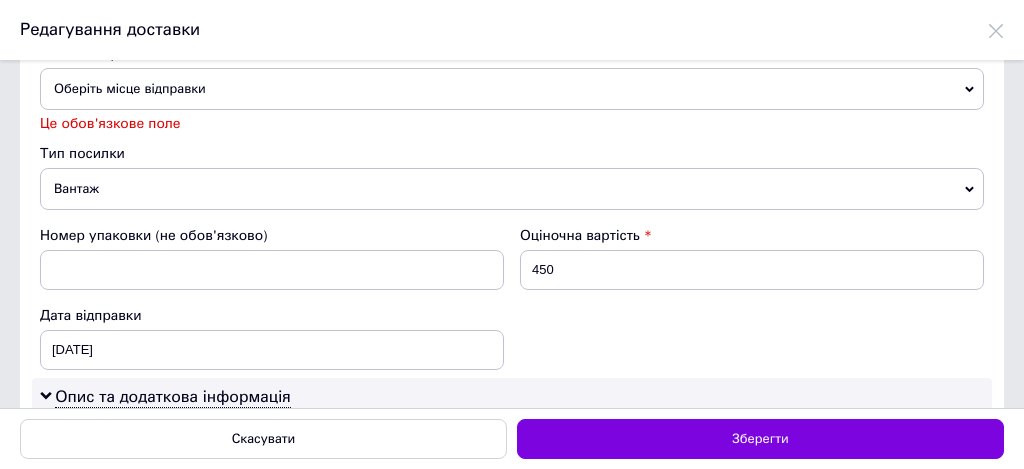 click on "Оберіть місце відправки" at bounding box center [512, 89] 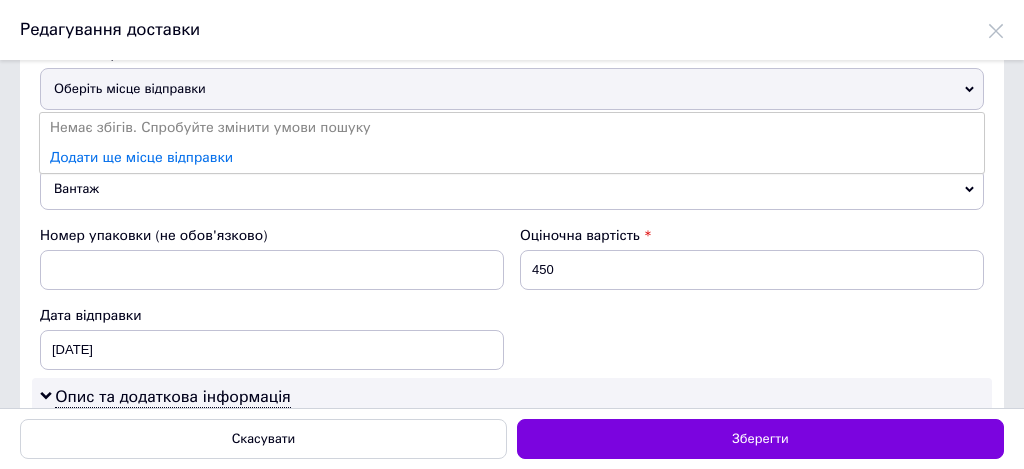 click on "Оберіть місце відправки" at bounding box center (512, 89) 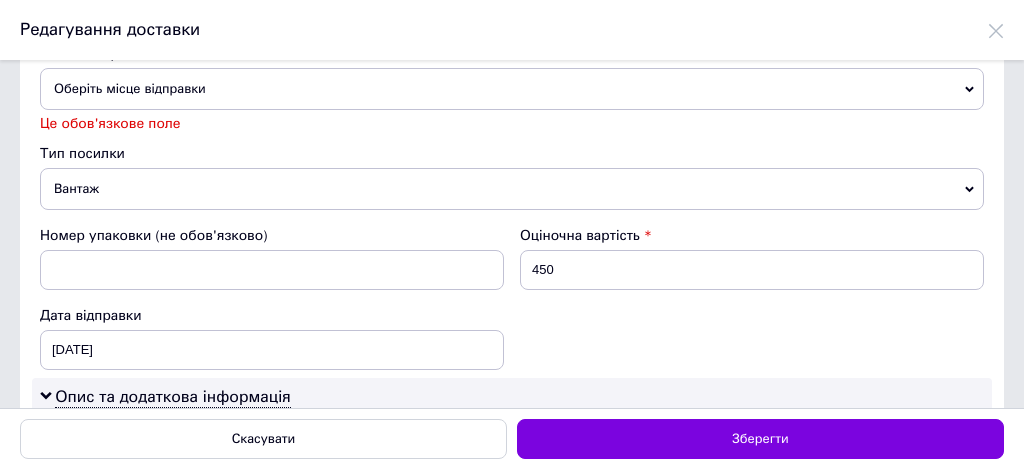 click on "Оберіть місце відправки" at bounding box center (512, 89) 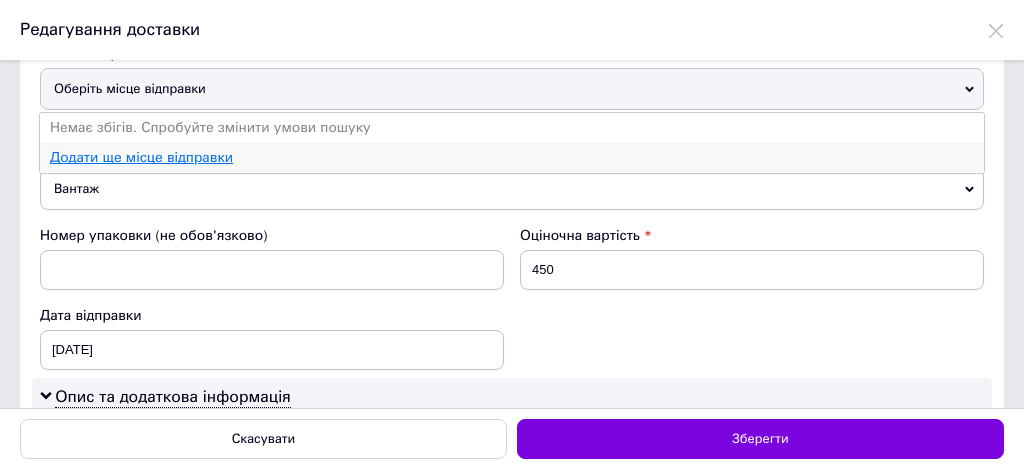 click on "Додати ще місце відправки" at bounding box center [141, 157] 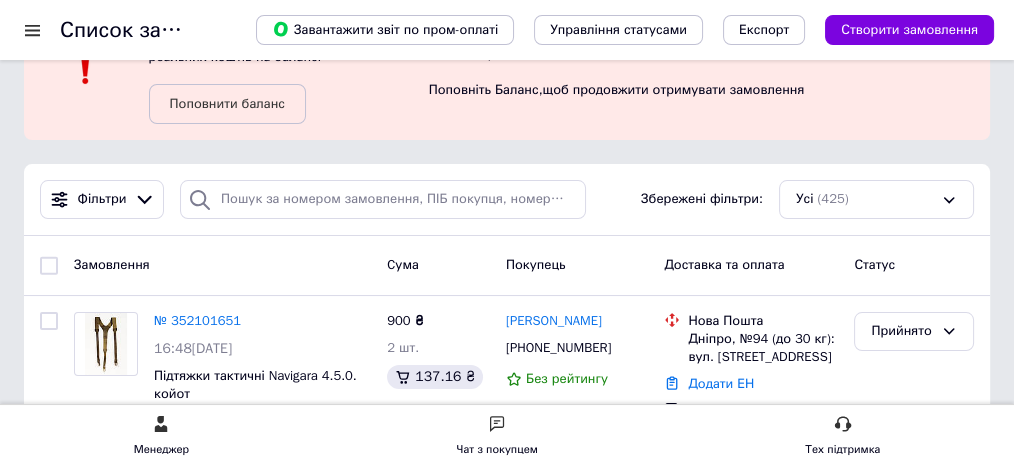 scroll, scrollTop: 333, scrollLeft: 0, axis: vertical 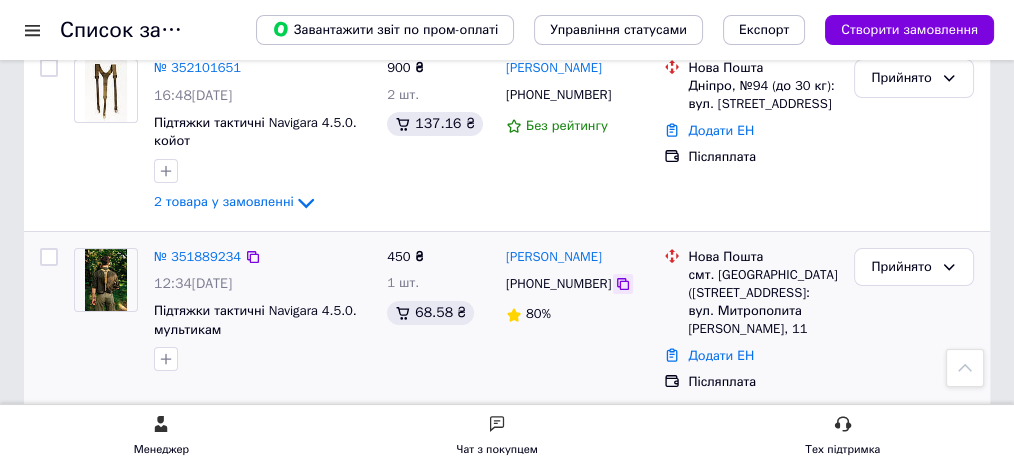 click 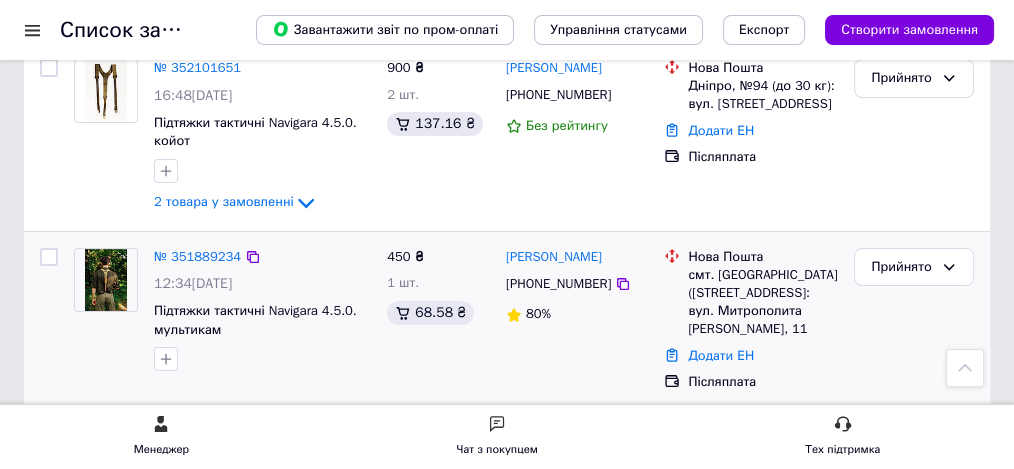 drag, startPoint x: 715, startPoint y: 351, endPoint x: 723, endPoint y: 339, distance: 14.422205 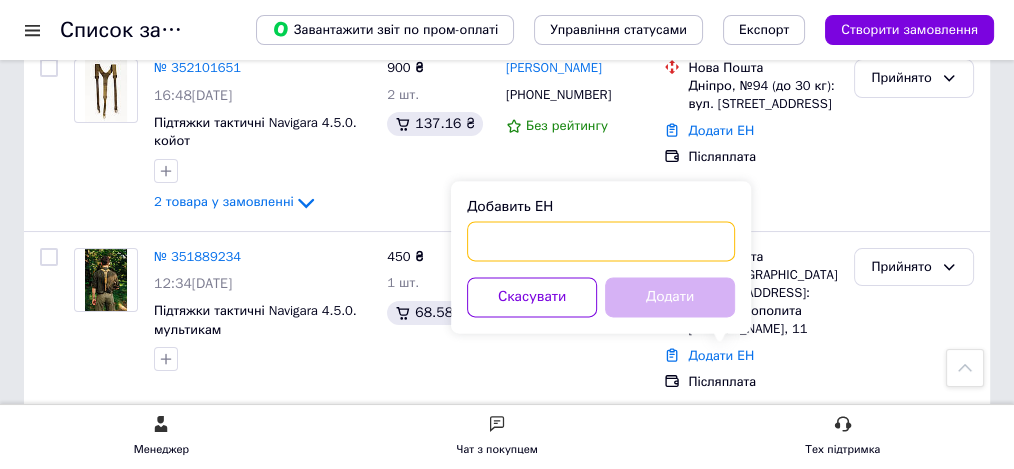 click on "Добавить ЕН" at bounding box center (601, 241) 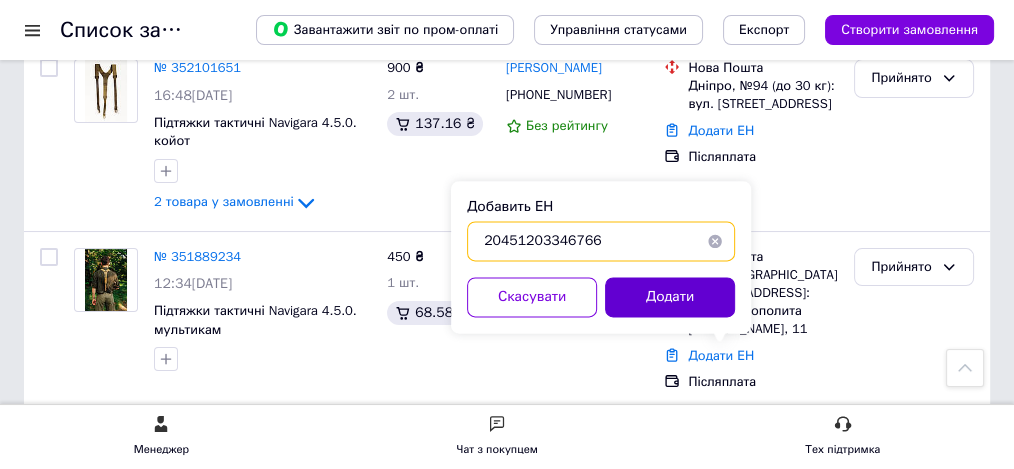 type on "20451203346766" 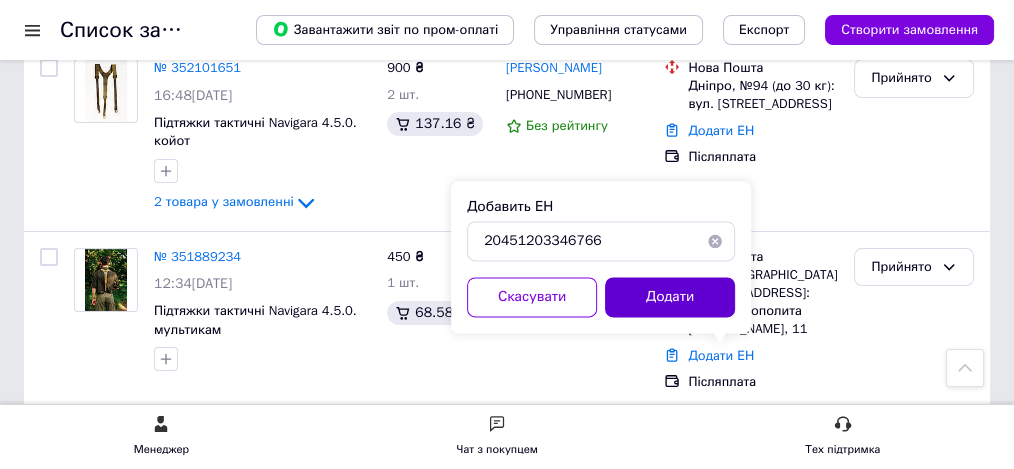 click on "Додати" at bounding box center (670, 297) 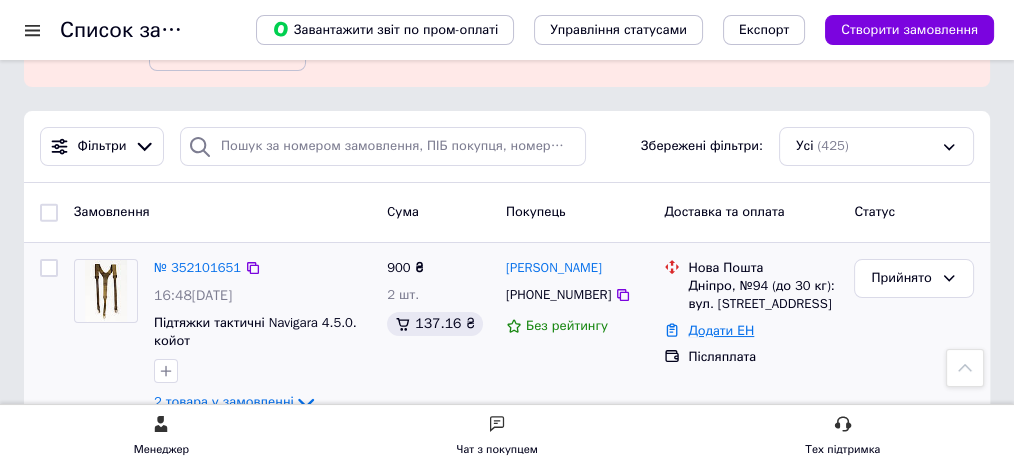 scroll, scrollTop: 133, scrollLeft: 0, axis: vertical 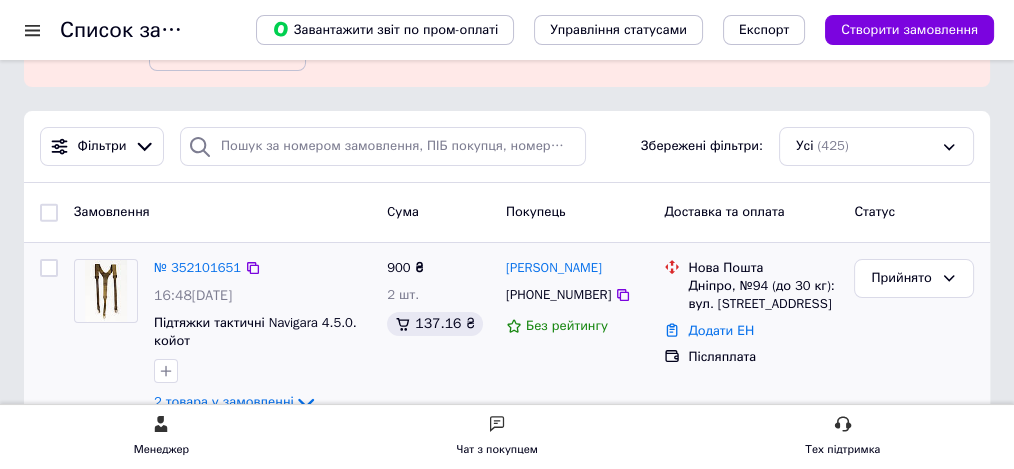 drag, startPoint x: 611, startPoint y: 292, endPoint x: 616, endPoint y: 283, distance: 10.29563 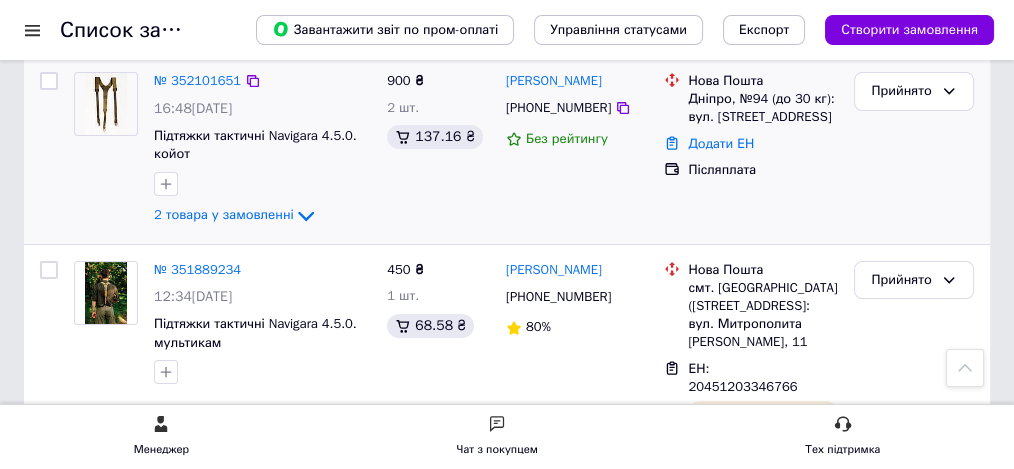 scroll, scrollTop: 266, scrollLeft: 0, axis: vertical 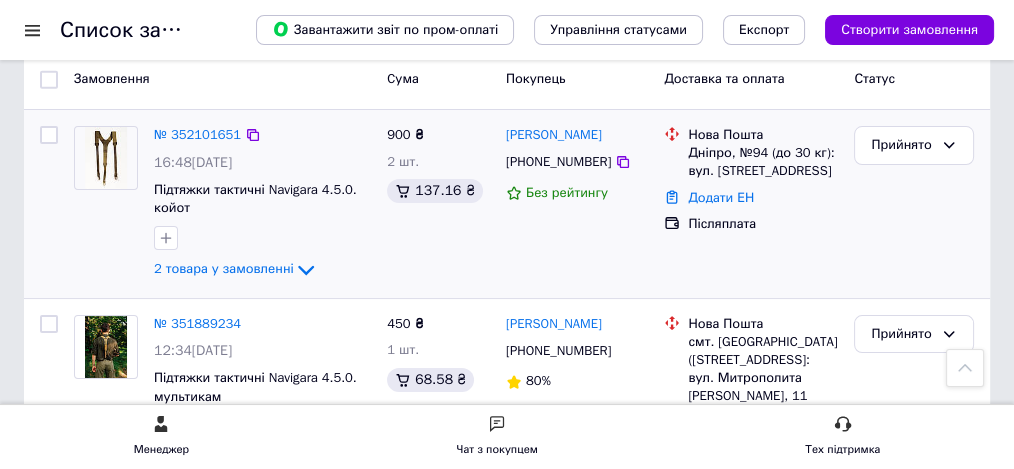 drag, startPoint x: 210, startPoint y: 270, endPoint x: 210, endPoint y: 282, distance: 12 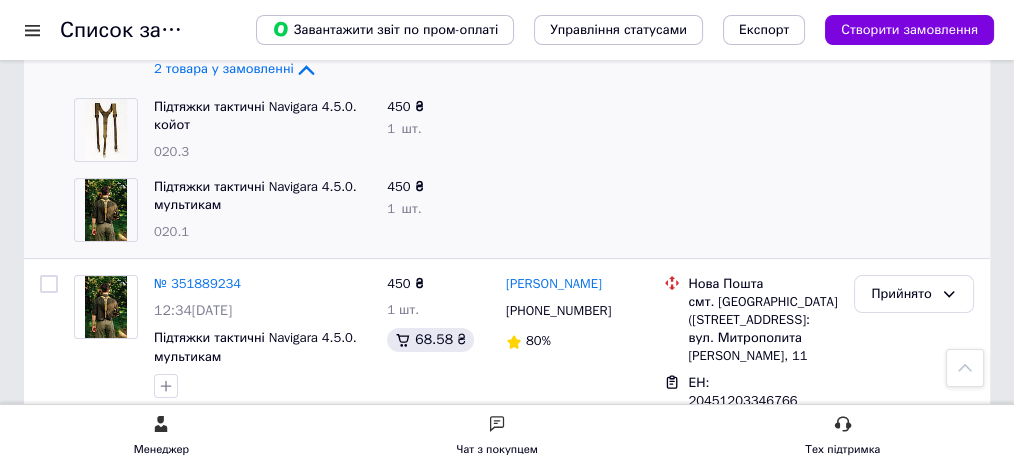 scroll, scrollTop: 133, scrollLeft: 0, axis: vertical 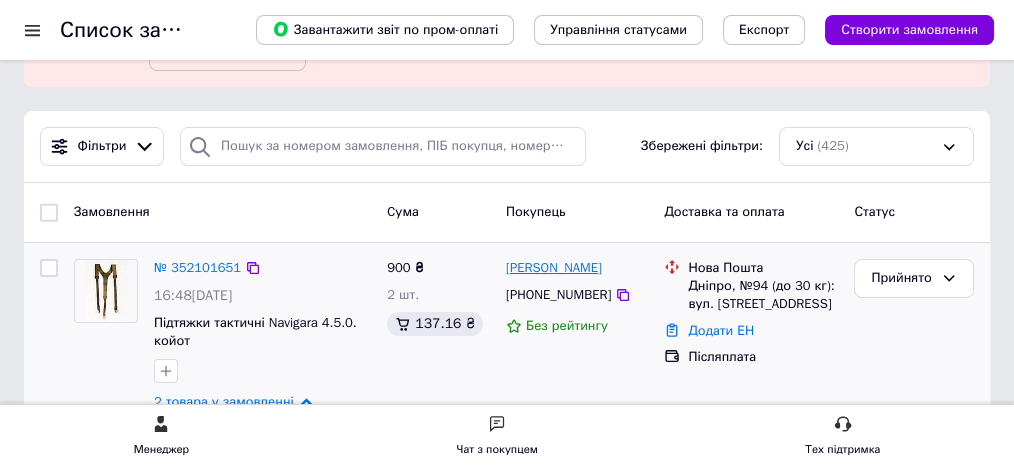 click on "[PERSON_NAME]" at bounding box center (554, 268) 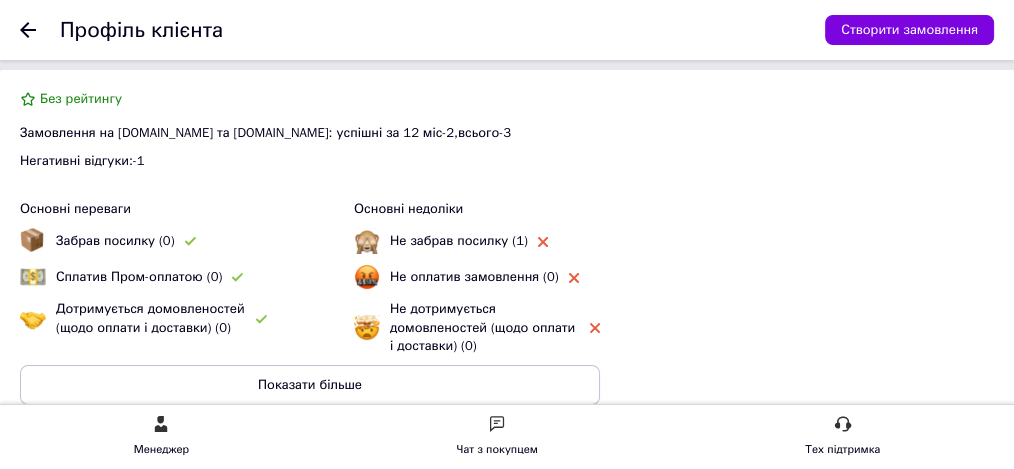 scroll, scrollTop: 400, scrollLeft: 0, axis: vertical 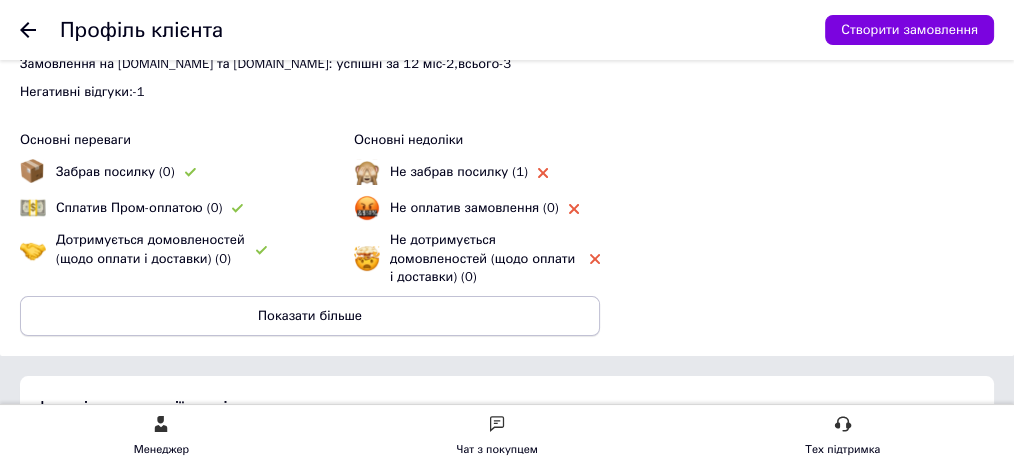 click on "Показати більше" at bounding box center [310, 316] 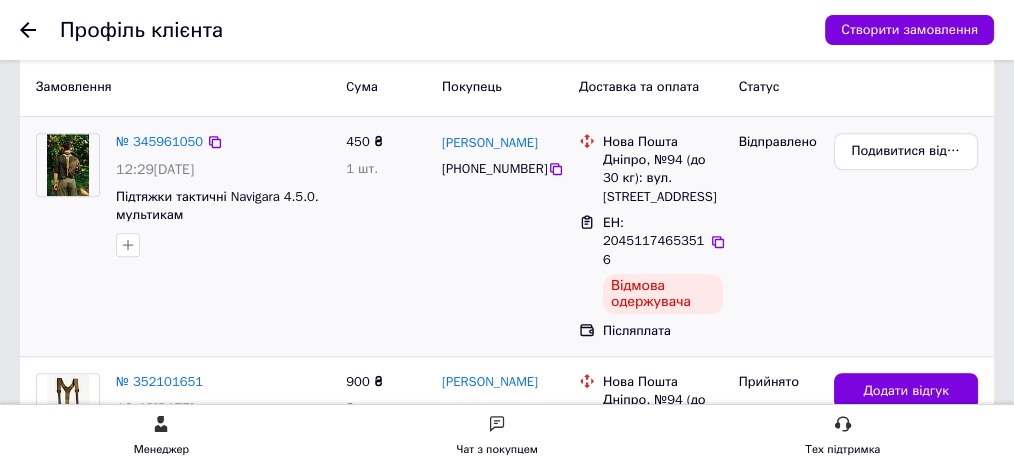 scroll, scrollTop: 933, scrollLeft: 0, axis: vertical 